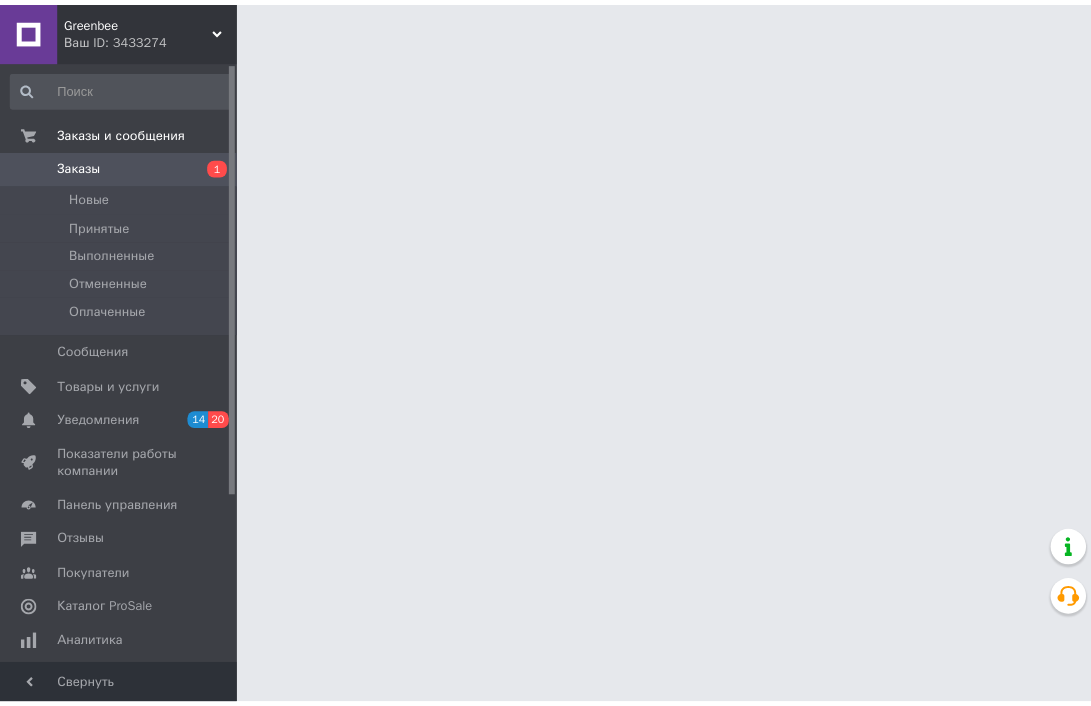 scroll, scrollTop: 0, scrollLeft: 0, axis: both 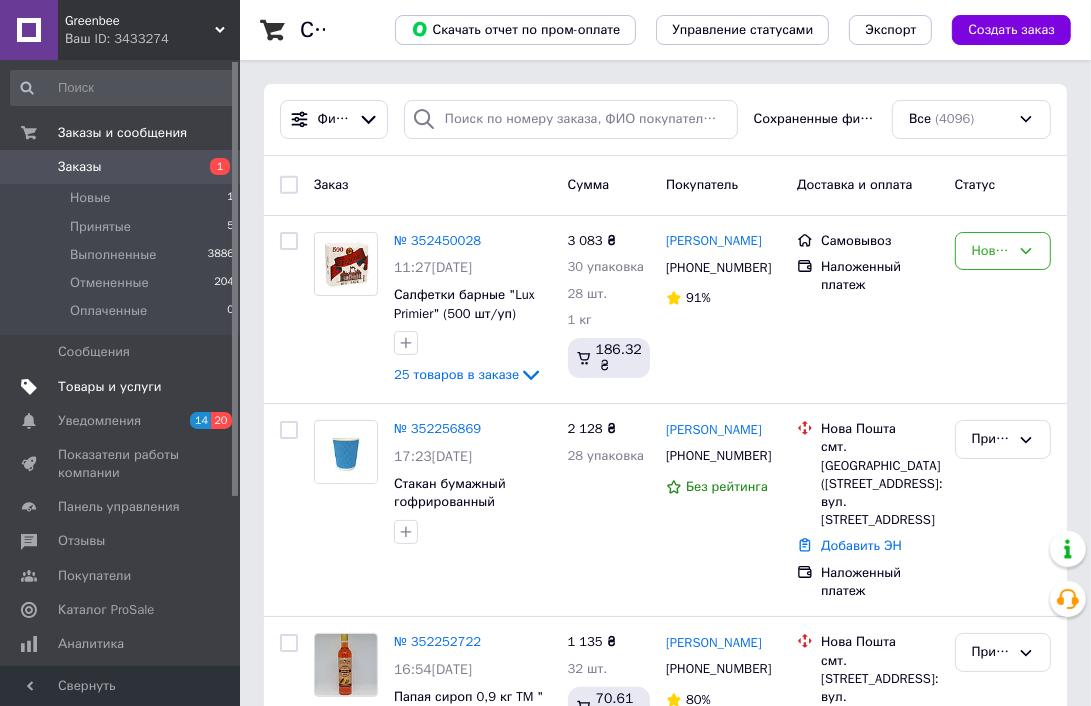 click on "Товары и услуги" at bounding box center [110, 387] 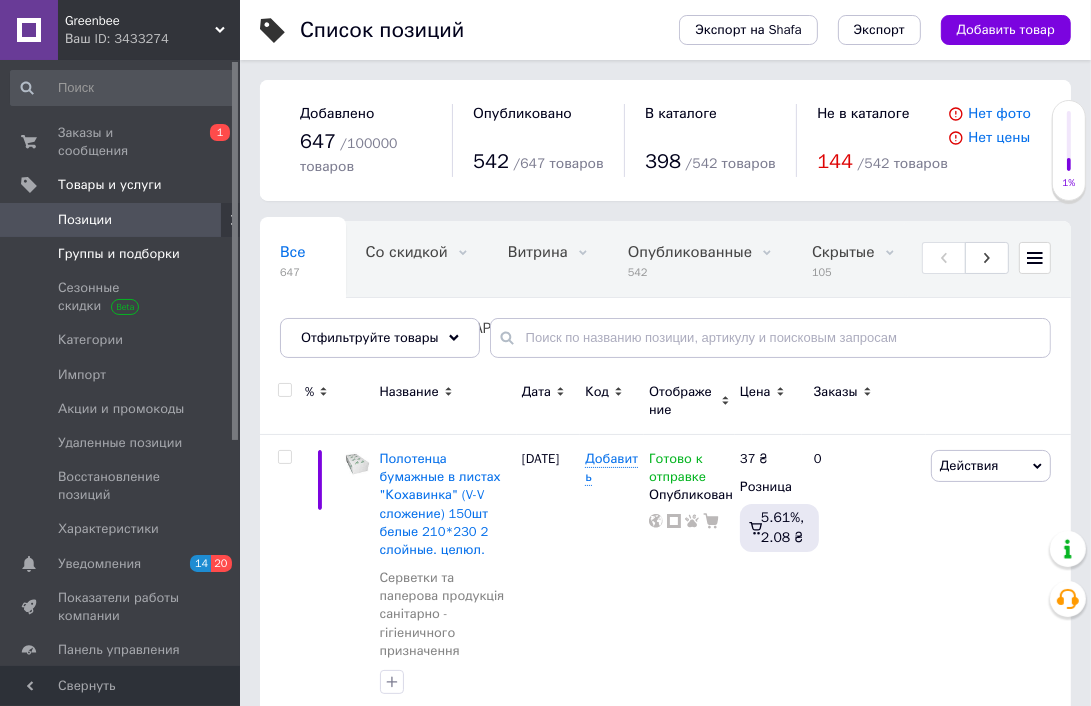 click on "Группы и подборки" at bounding box center (119, 254) 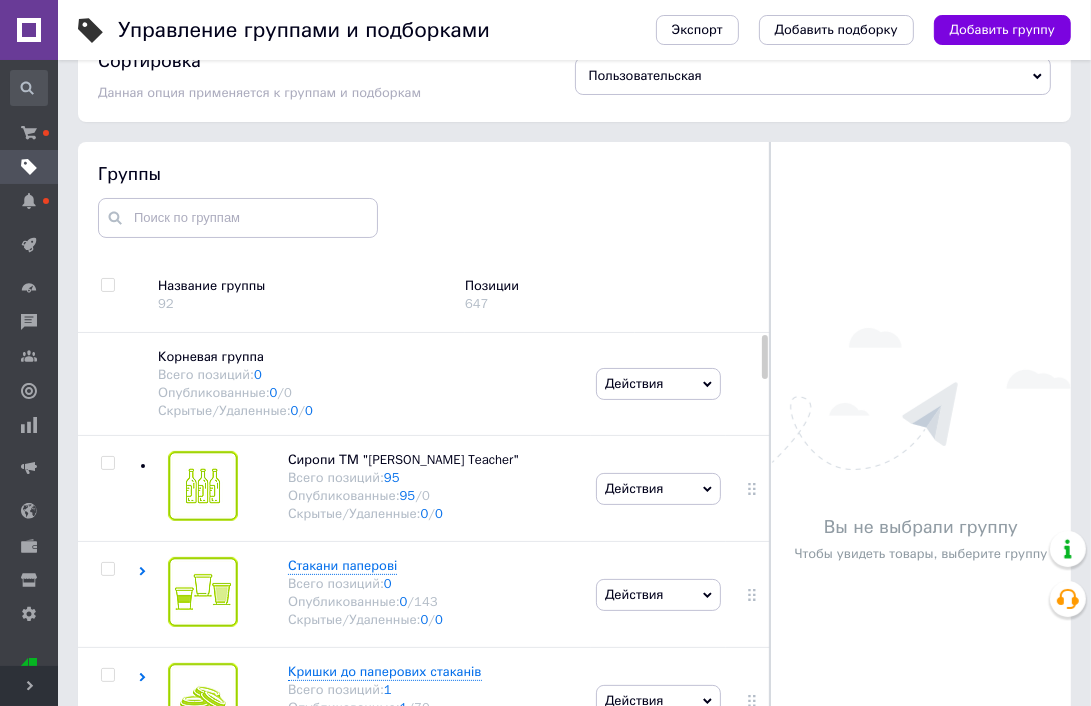 scroll, scrollTop: 113, scrollLeft: 0, axis: vertical 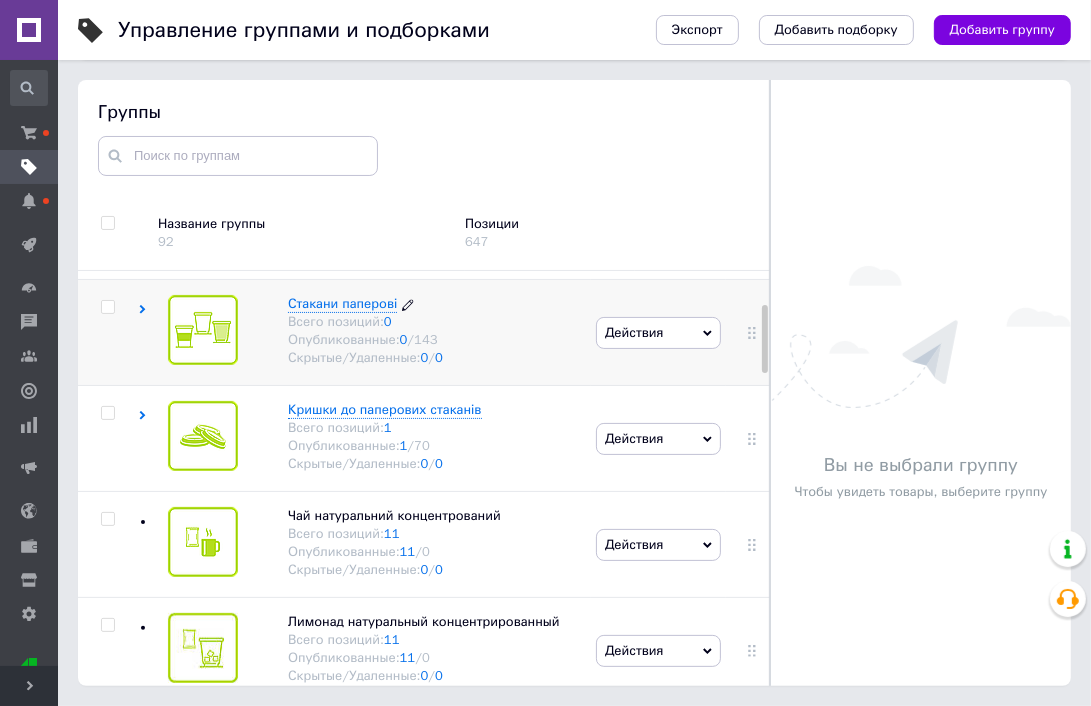 click on "Стакани паперові" at bounding box center (342, 303) 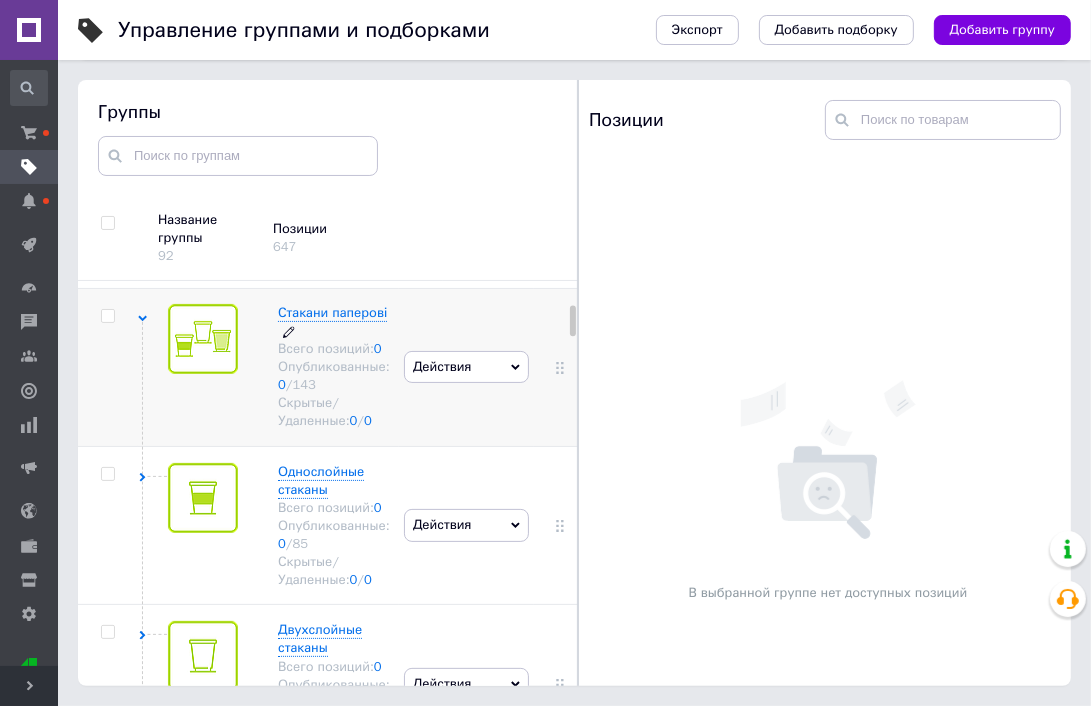 scroll, scrollTop: 300, scrollLeft: 0, axis: vertical 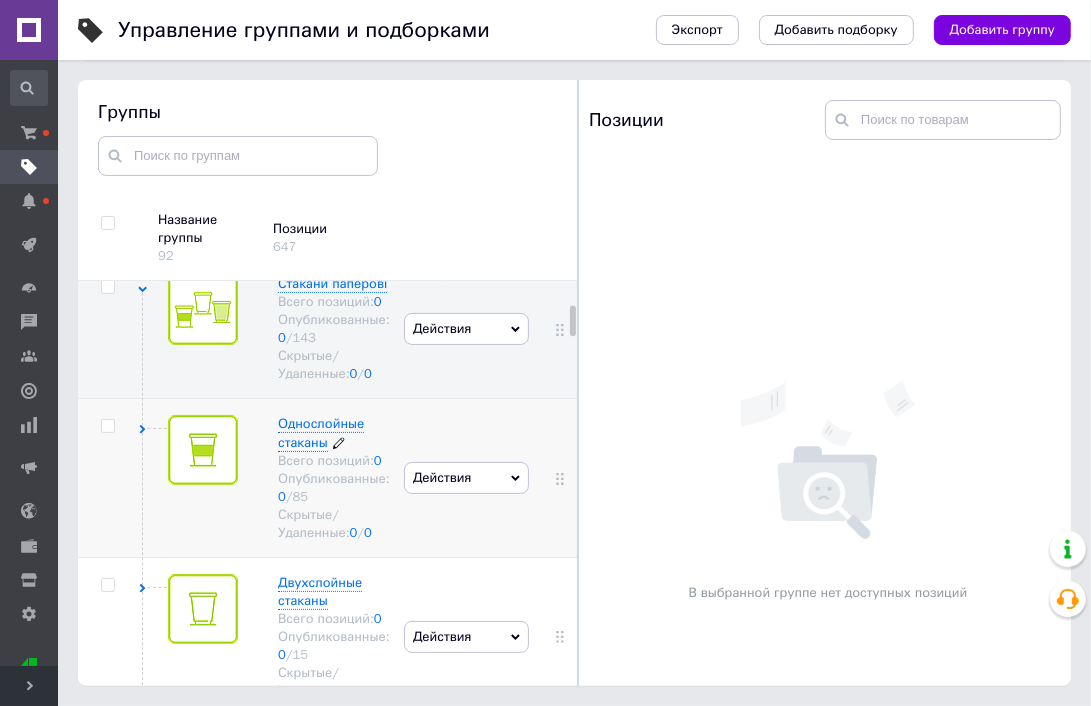 click on "Однослойные стаканы" at bounding box center [321, 432] 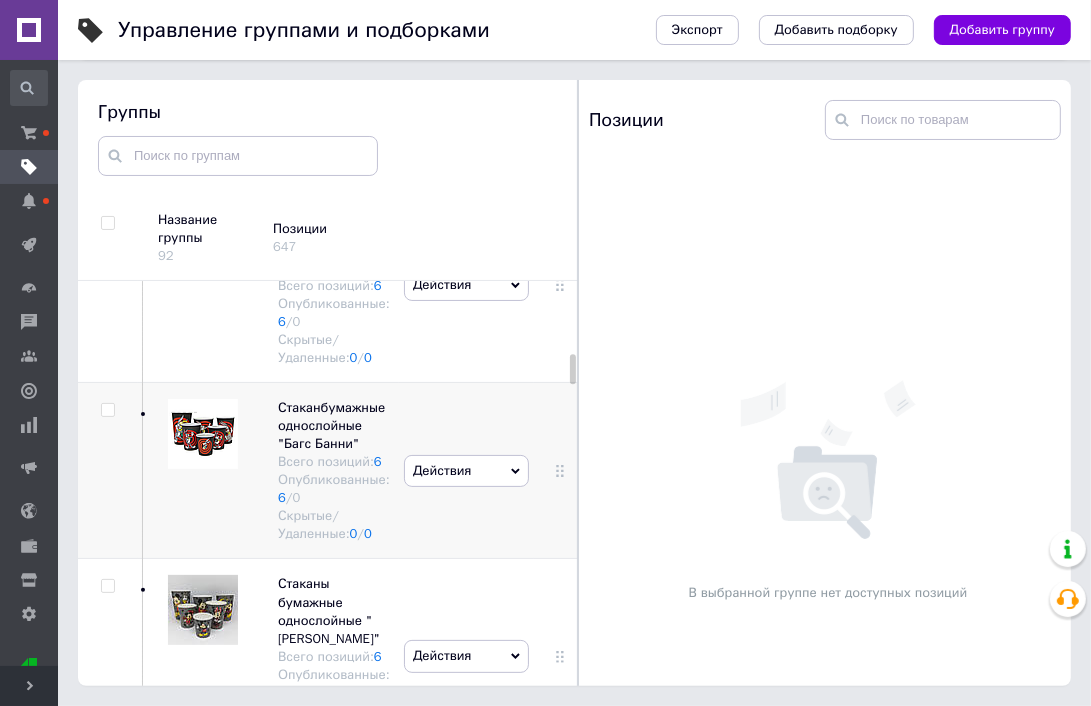 scroll, scrollTop: 1500, scrollLeft: 0, axis: vertical 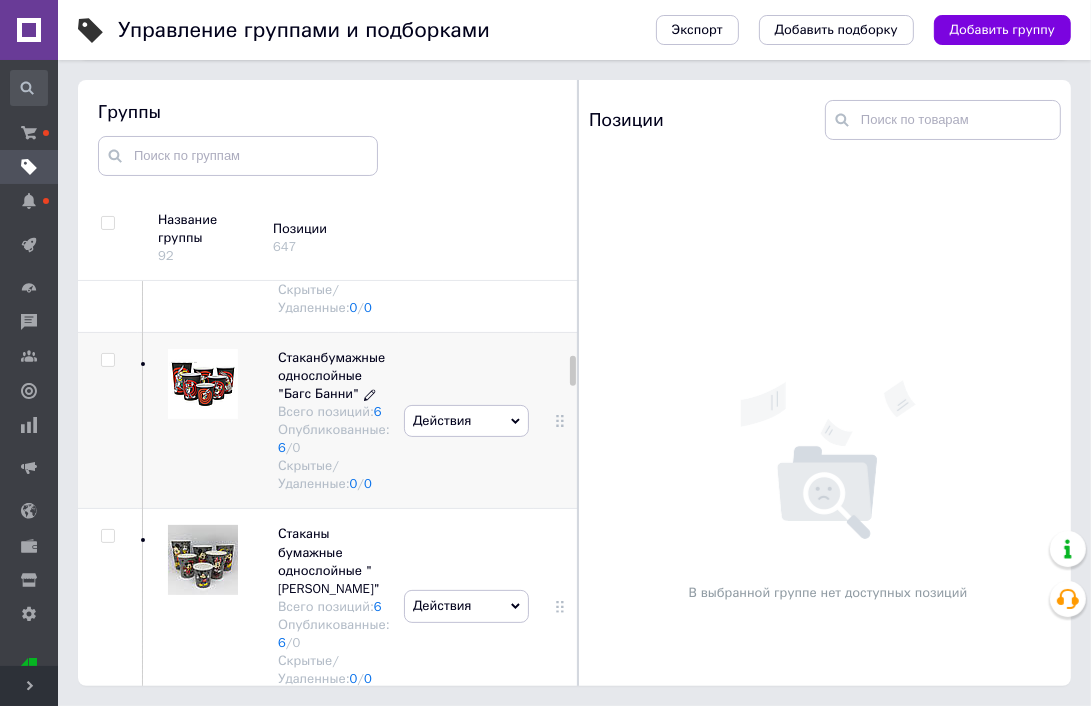 click on "Стаканбумажные однослойные "Багс Банни"" at bounding box center (331, 375) 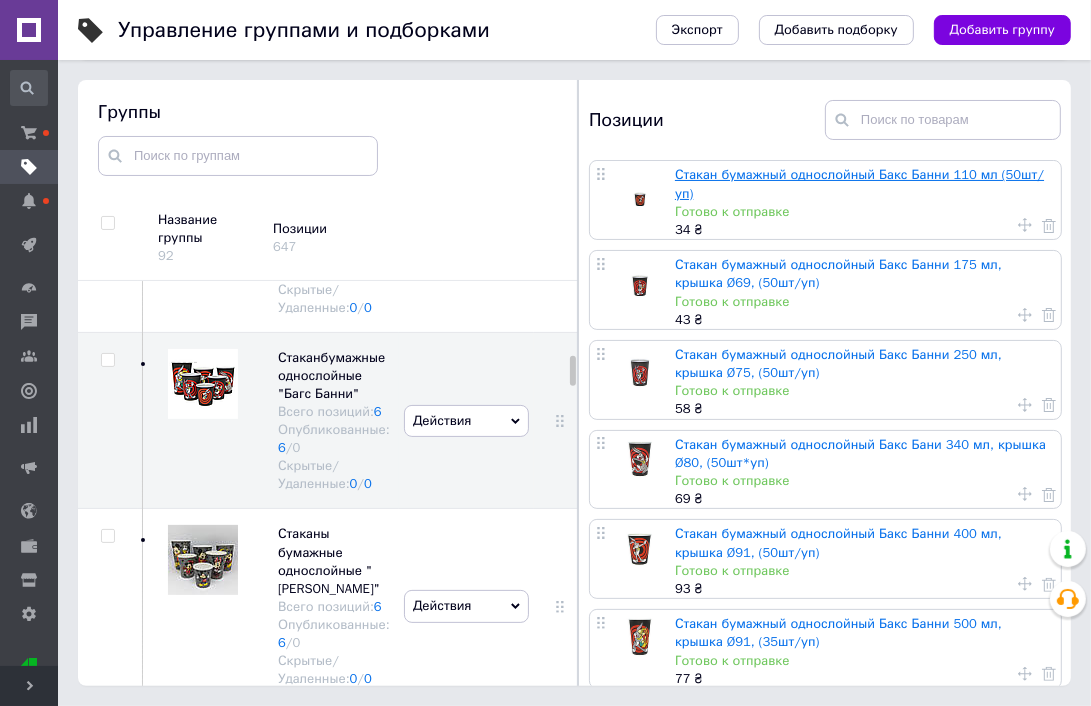 click on "Стакан бумажный однослойный Бакс Банни 110 мл (50шт/уп)" at bounding box center [859, 183] 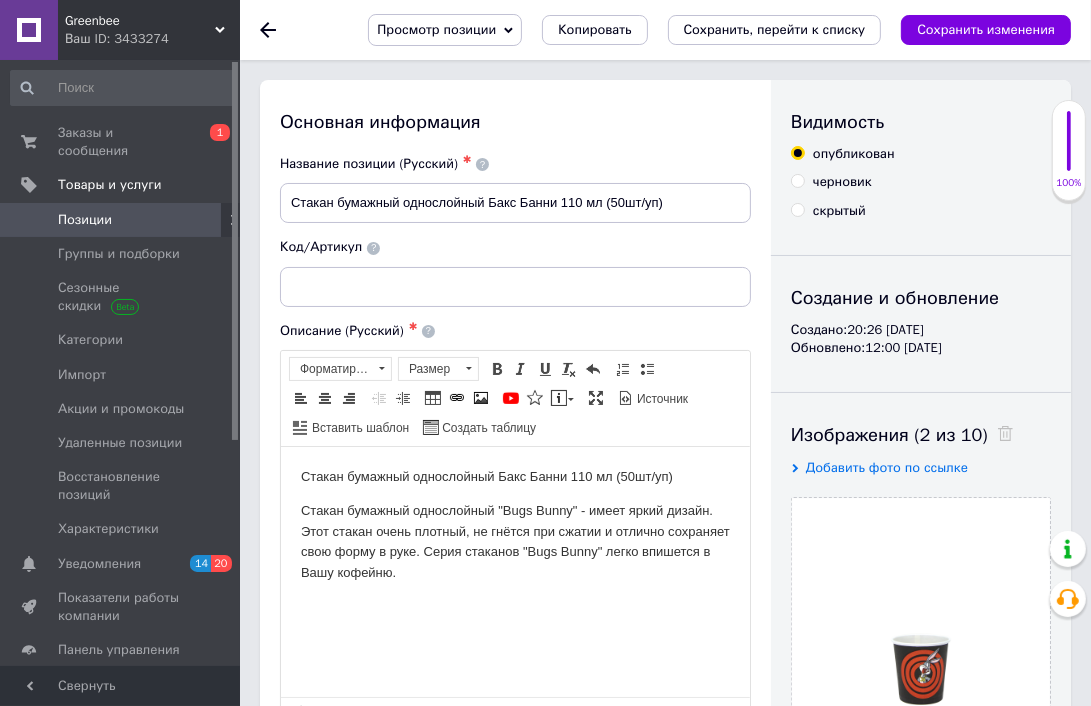 scroll, scrollTop: 0, scrollLeft: 0, axis: both 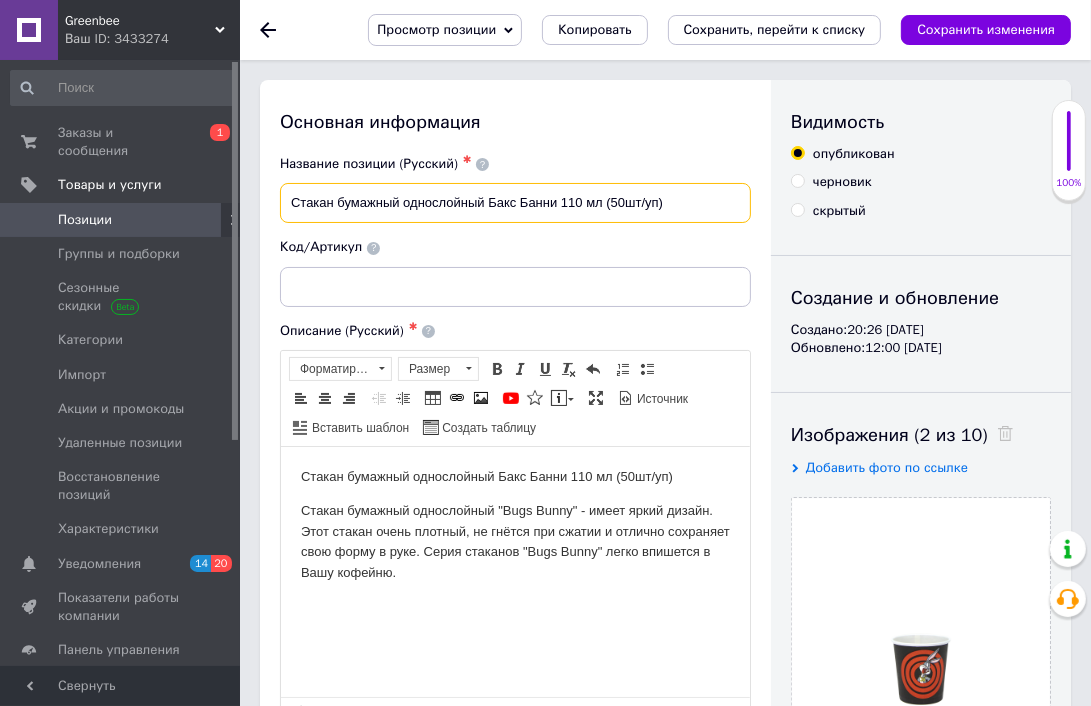 drag, startPoint x: 289, startPoint y: 203, endPoint x: 696, endPoint y: 207, distance: 407.01965 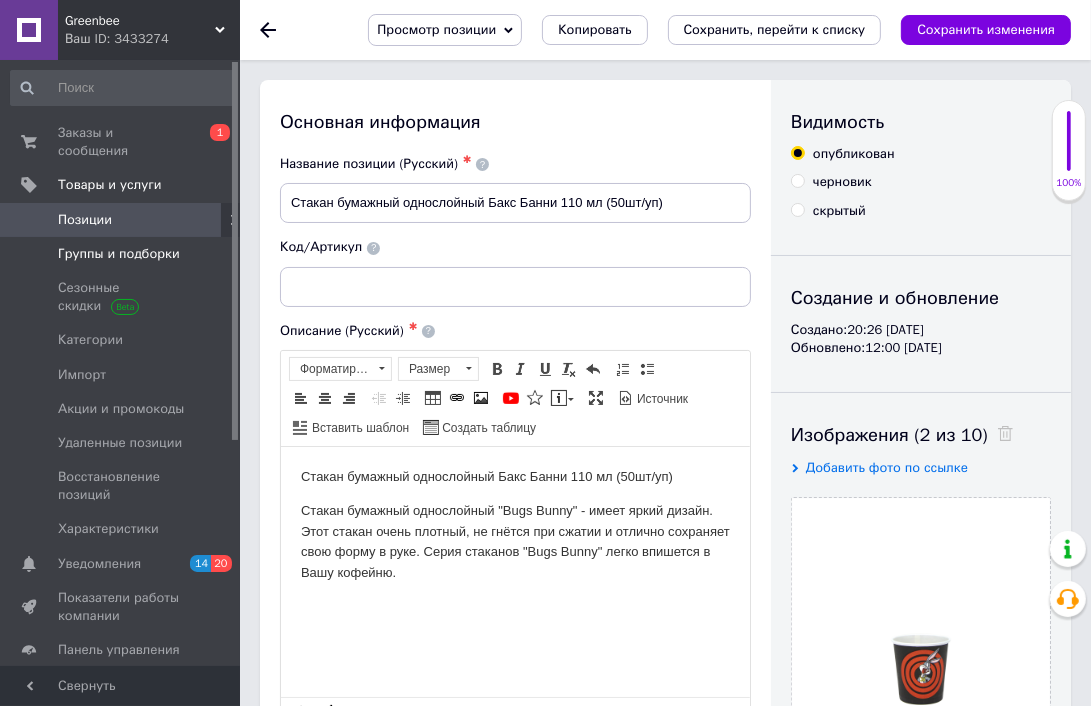 click on "Группы и подборки" at bounding box center [119, 254] 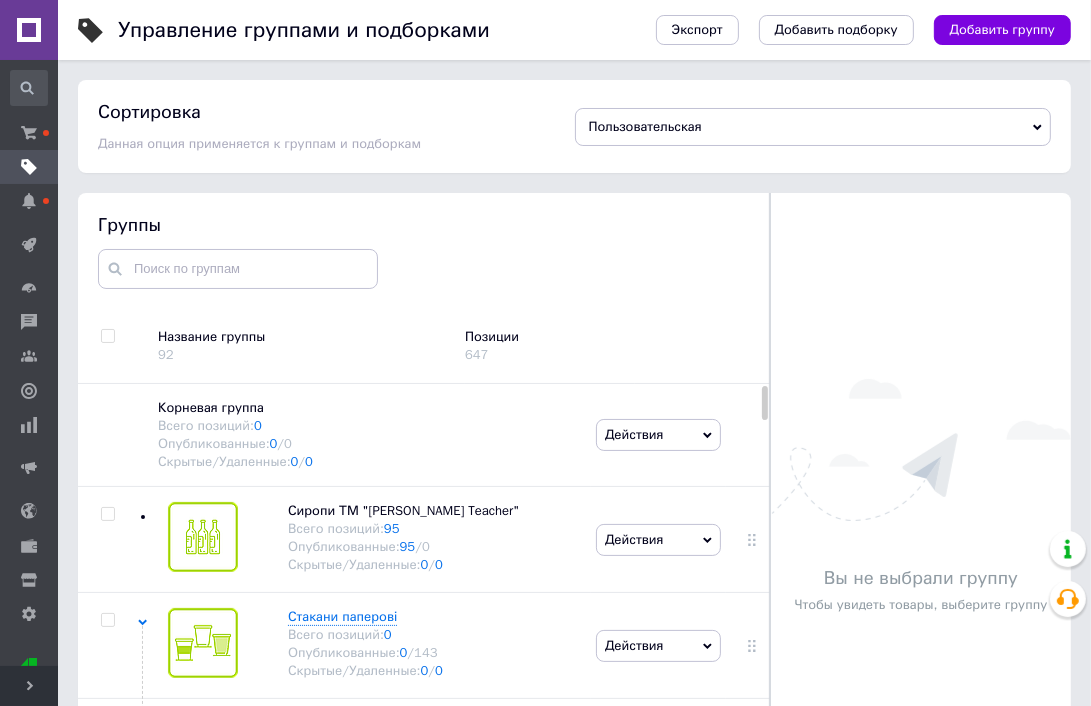 scroll, scrollTop: 113, scrollLeft: 0, axis: vertical 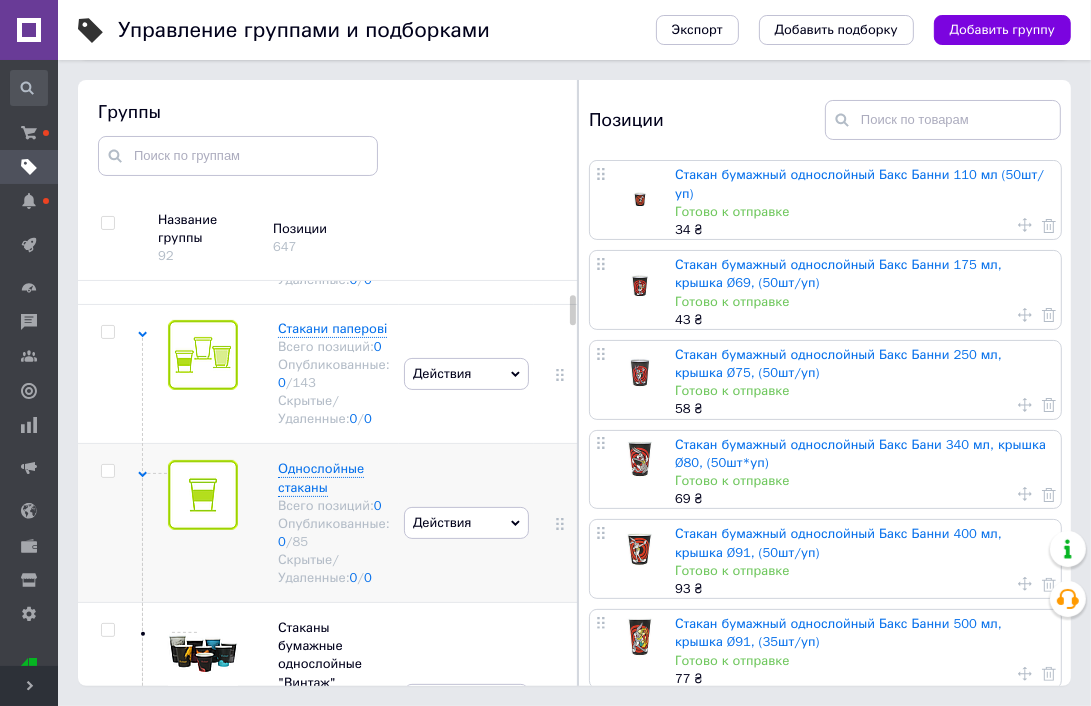 click 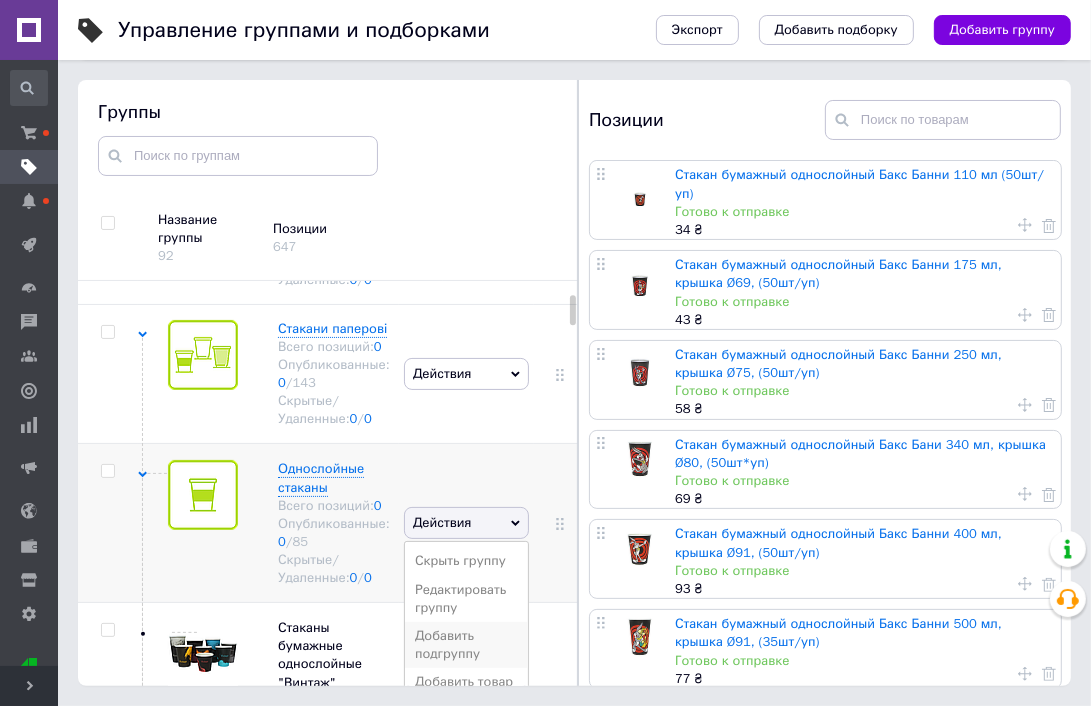 click on "Добавить подгруппу" at bounding box center (466, 645) 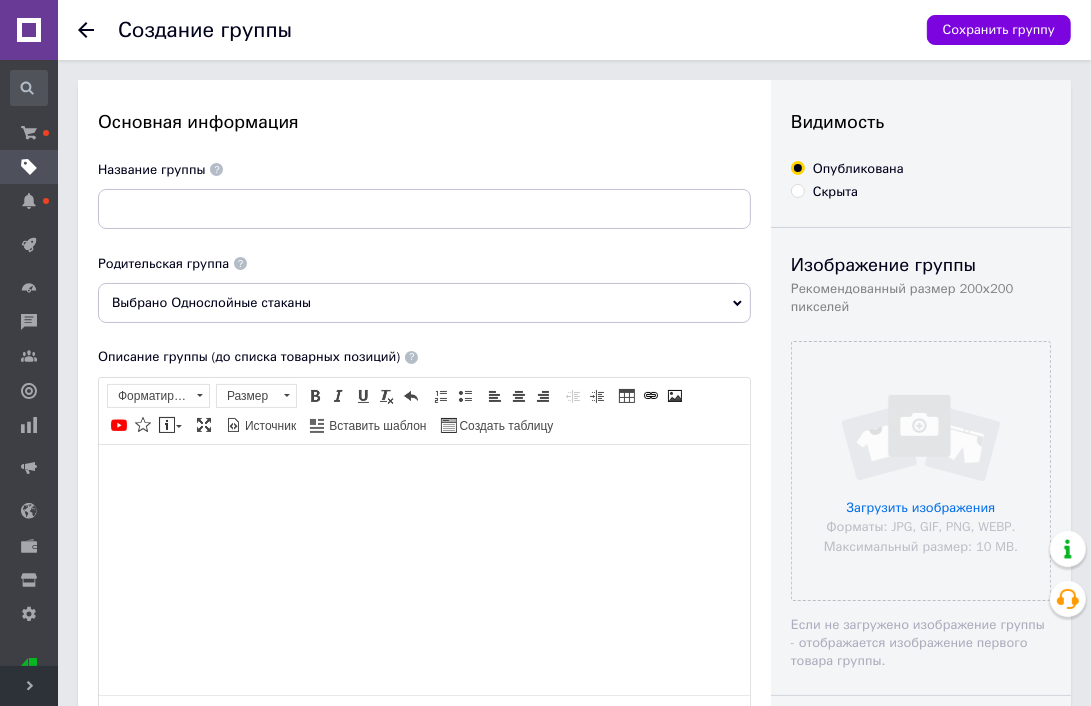 scroll, scrollTop: 0, scrollLeft: 0, axis: both 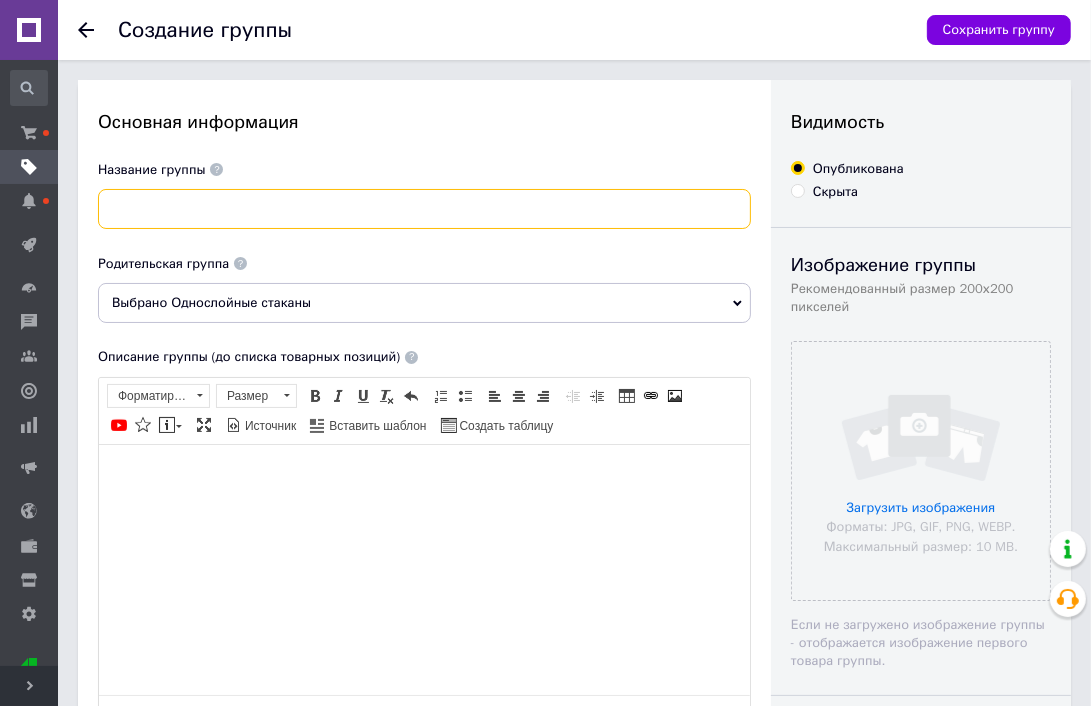 click at bounding box center (424, 209) 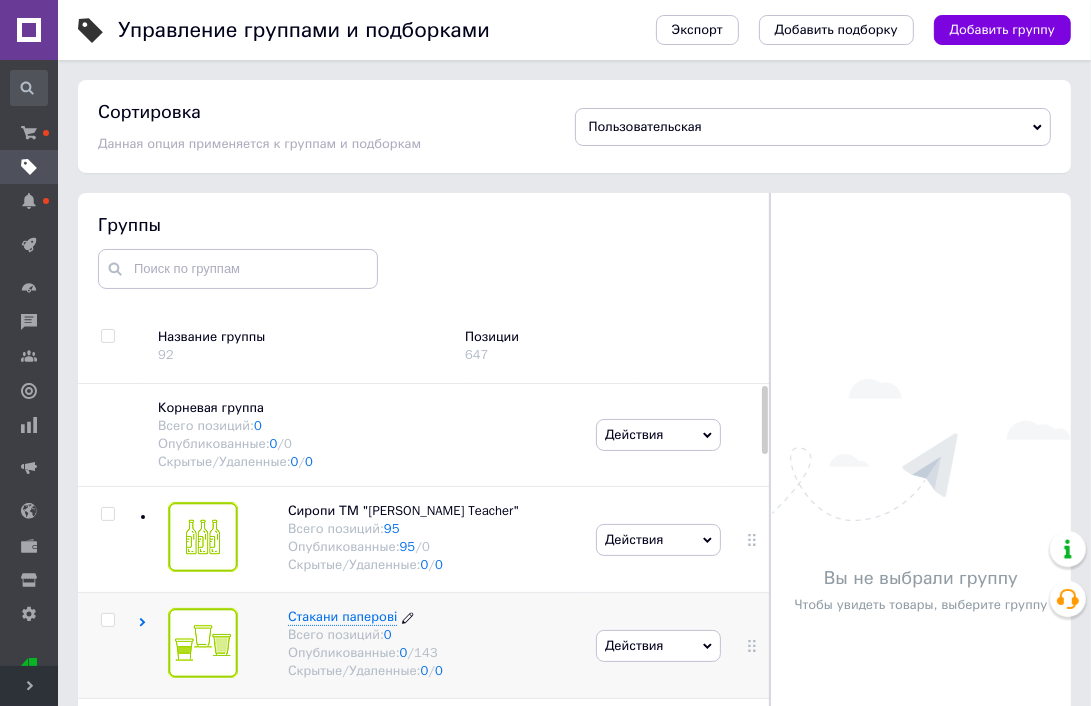 scroll, scrollTop: 73, scrollLeft: 0, axis: vertical 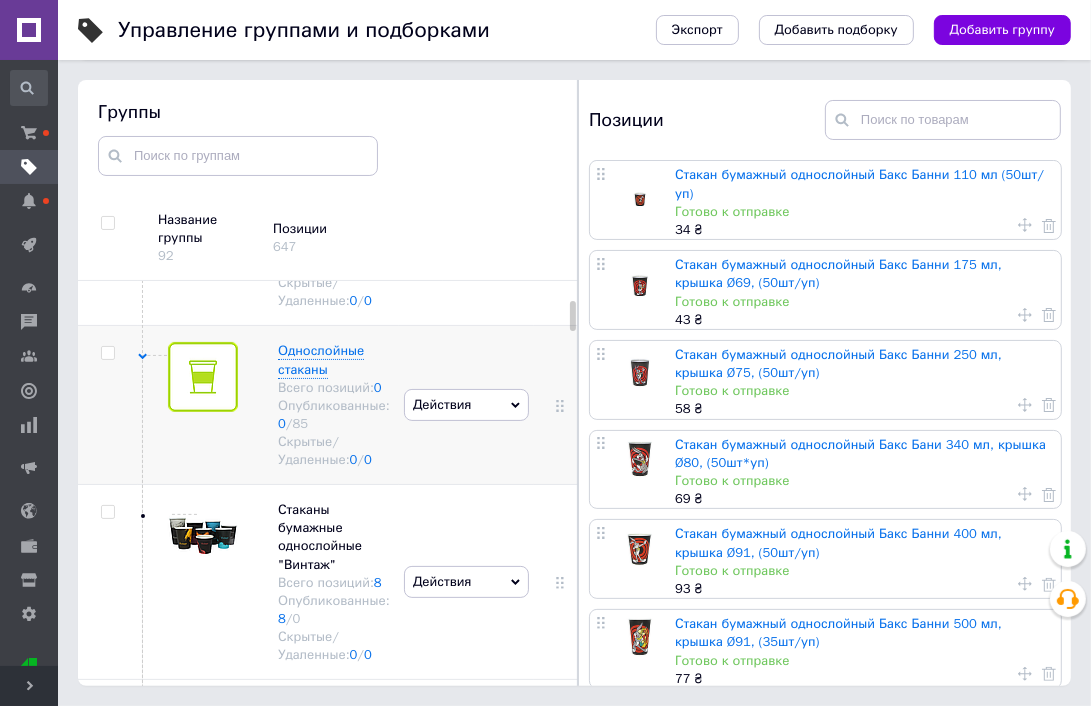 click 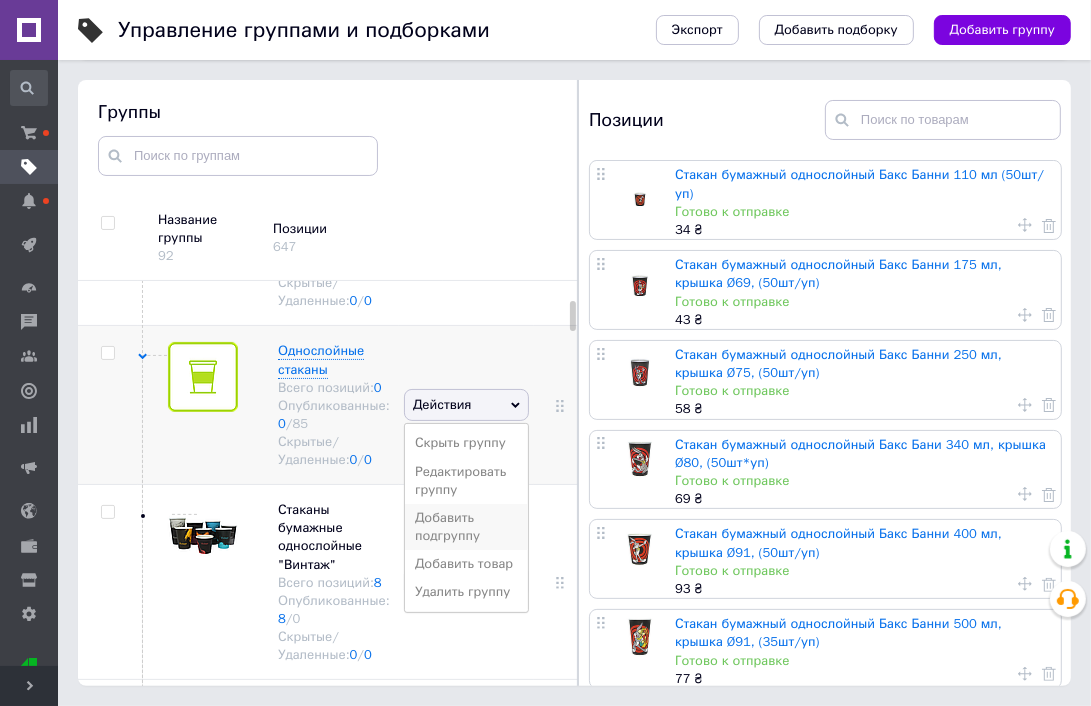 click on "Добавить подгруппу" at bounding box center (466, 527) 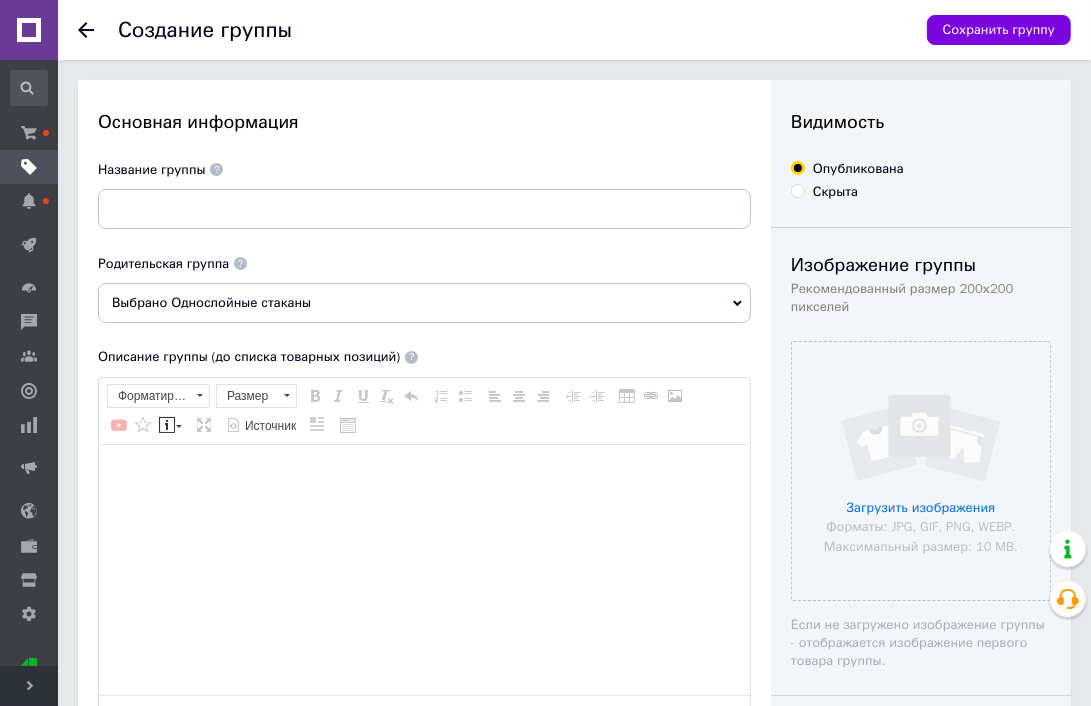 scroll, scrollTop: 0, scrollLeft: 0, axis: both 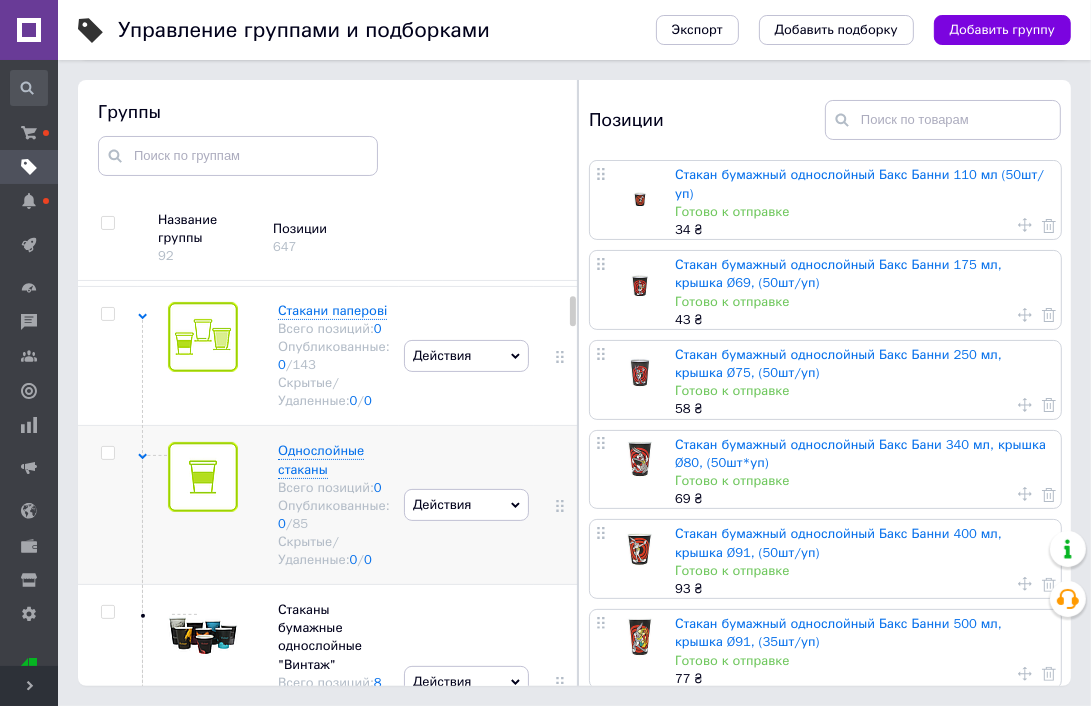 click 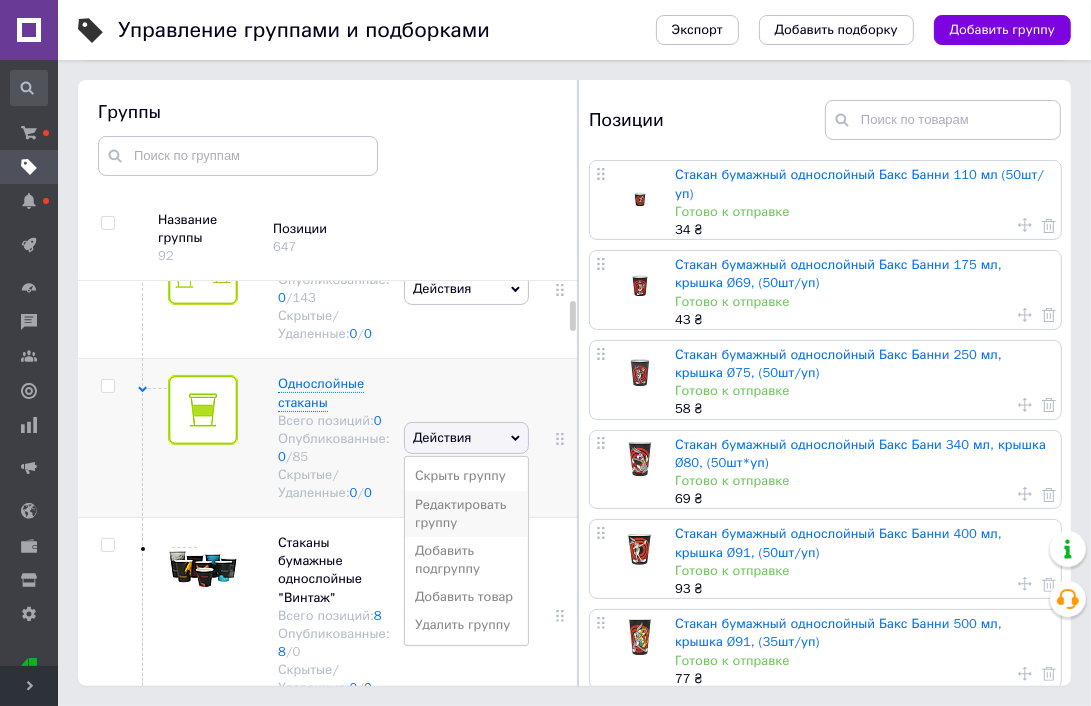 scroll, scrollTop: 373, scrollLeft: 0, axis: vertical 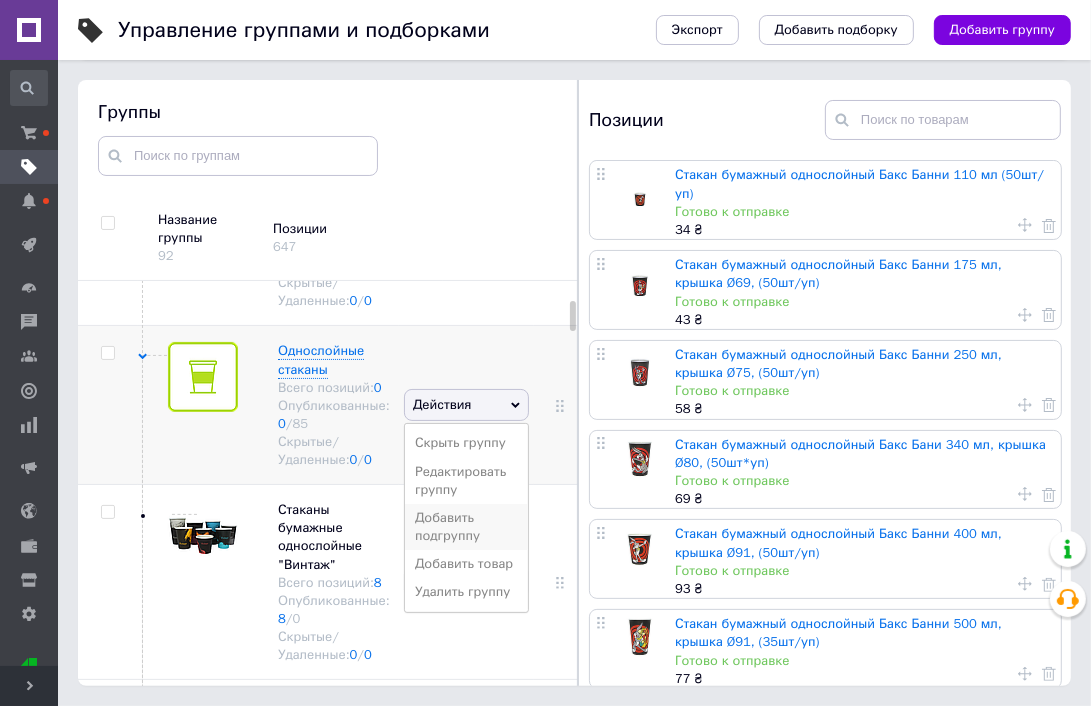 click on "Добавить подгруппу" at bounding box center (466, 527) 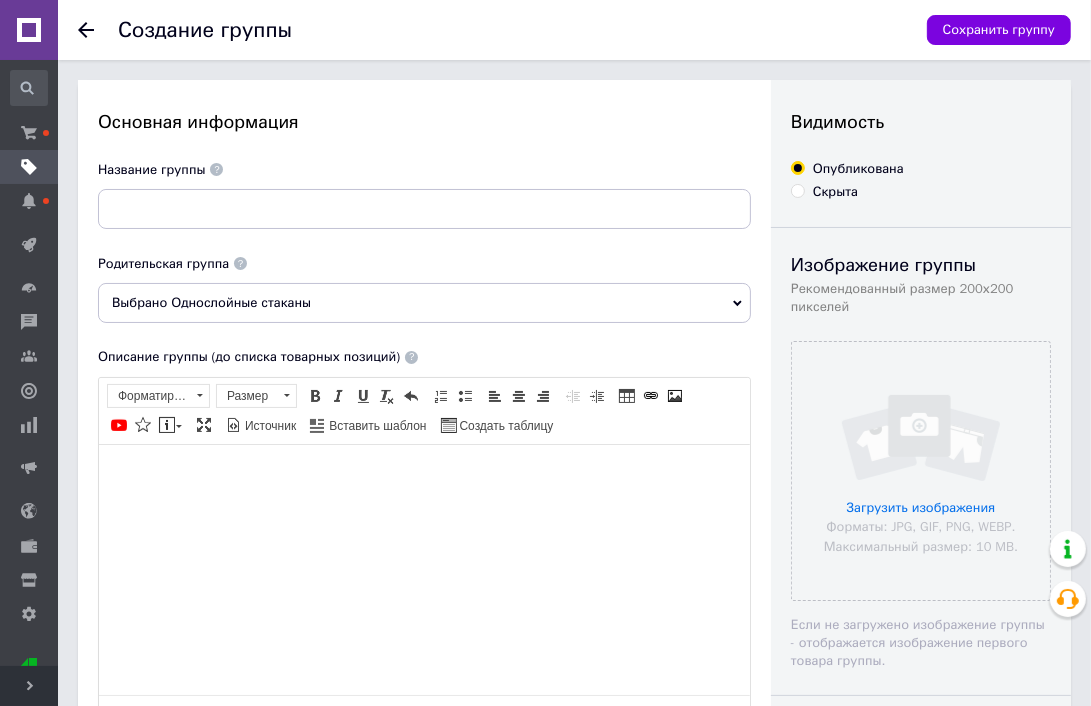 scroll, scrollTop: 0, scrollLeft: 0, axis: both 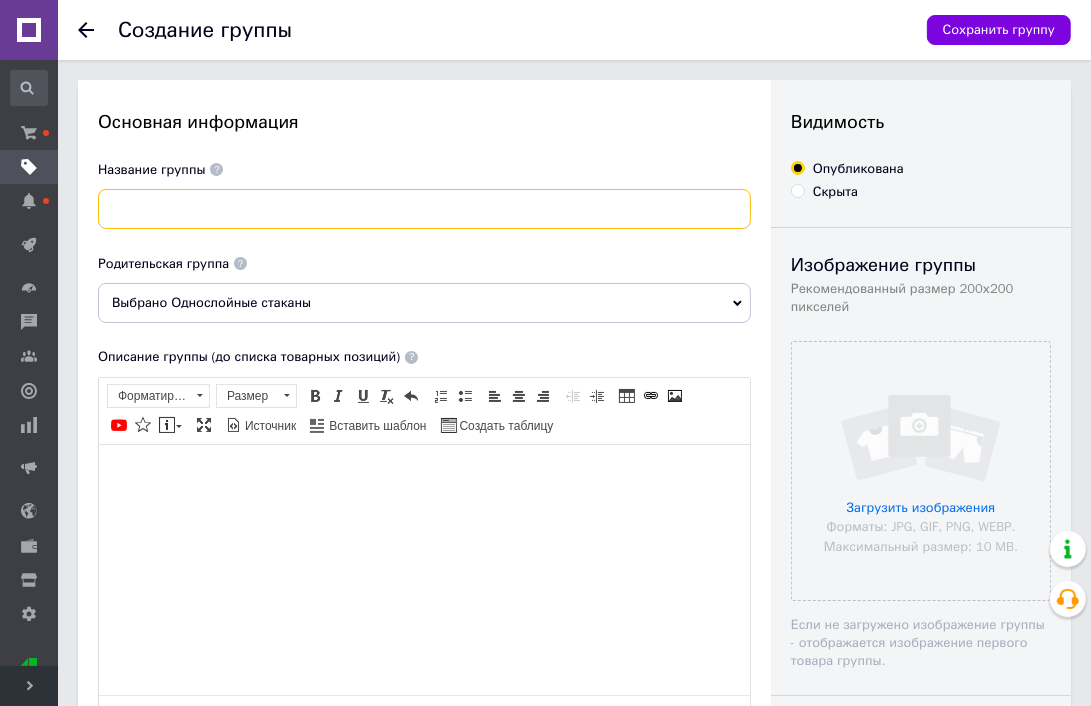 click at bounding box center [424, 209] 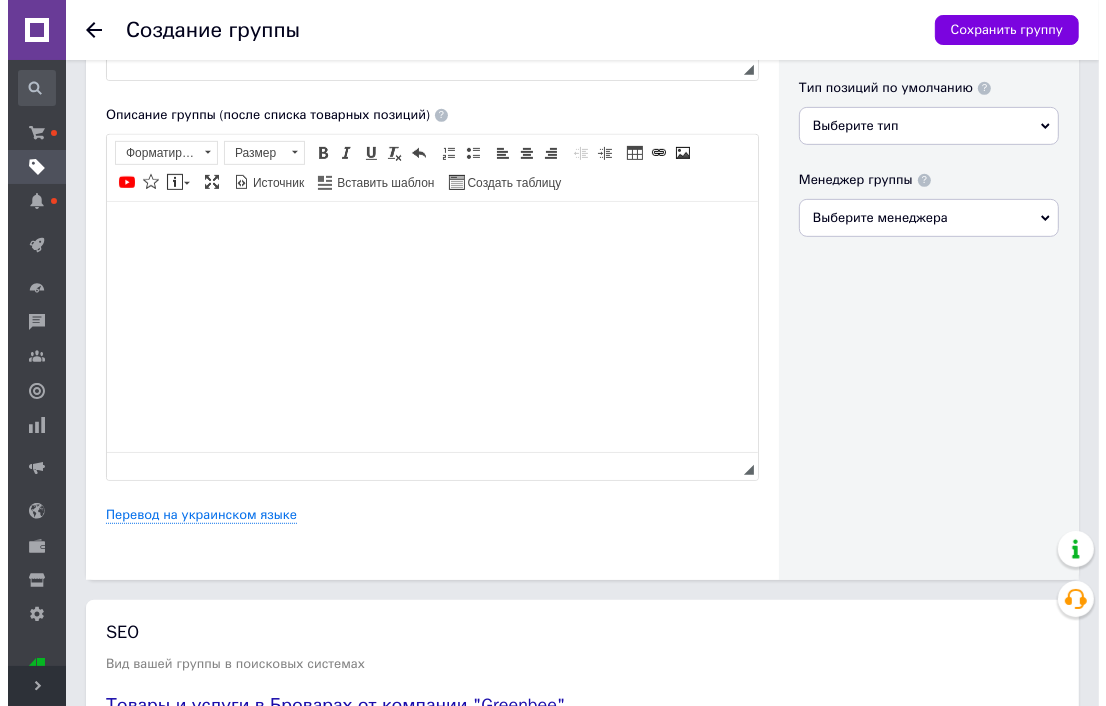 scroll, scrollTop: 700, scrollLeft: 0, axis: vertical 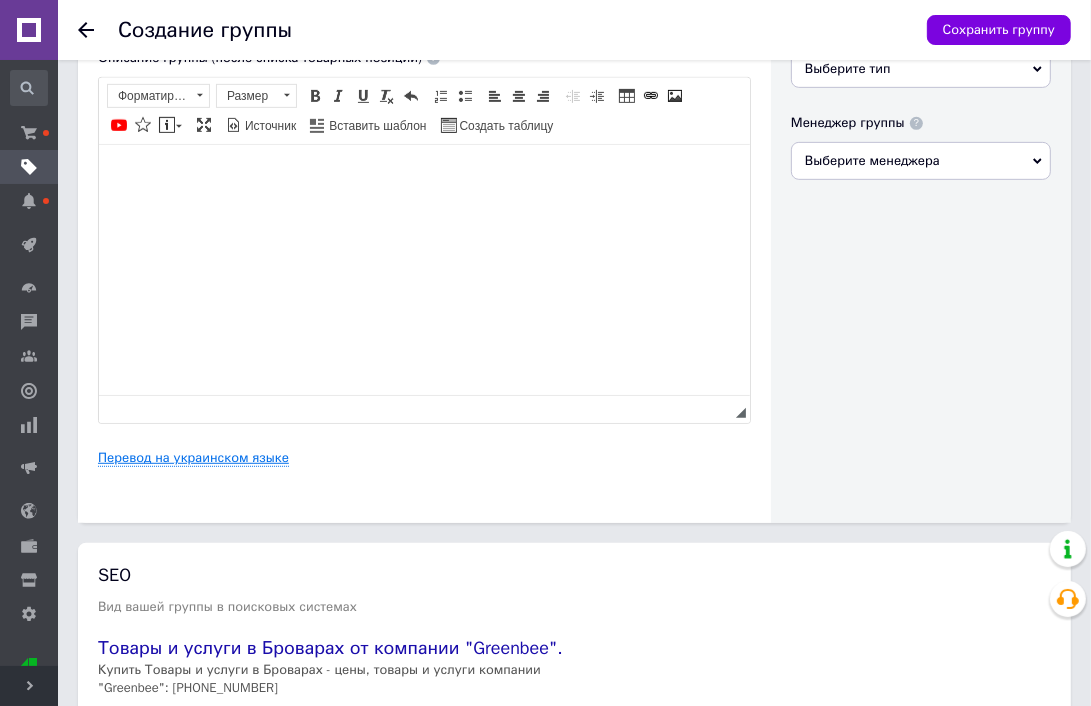 type on "Стаканы бумажные однослойные "Уличный АРТ"" 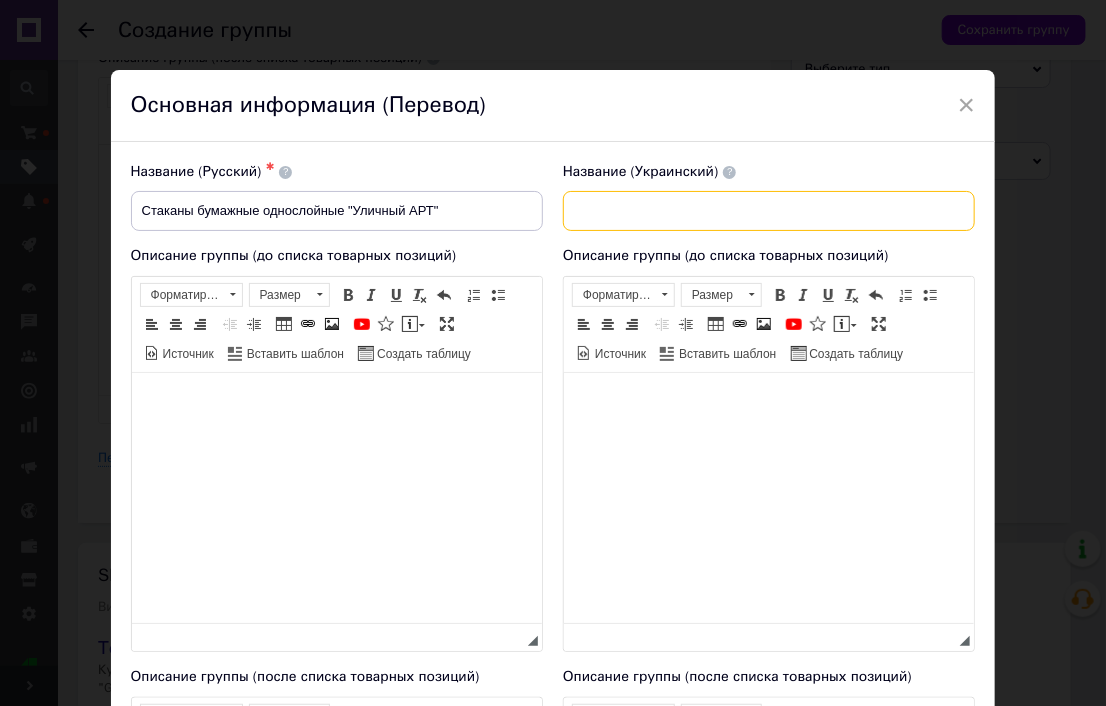 click at bounding box center [769, 211] 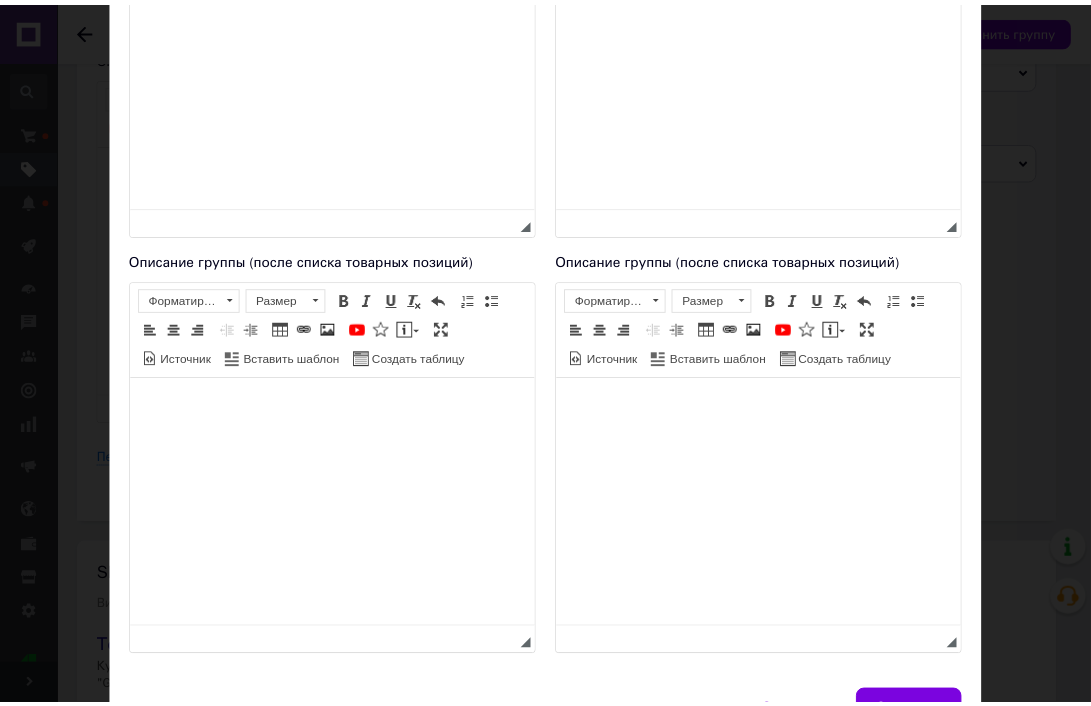 scroll, scrollTop: 525, scrollLeft: 0, axis: vertical 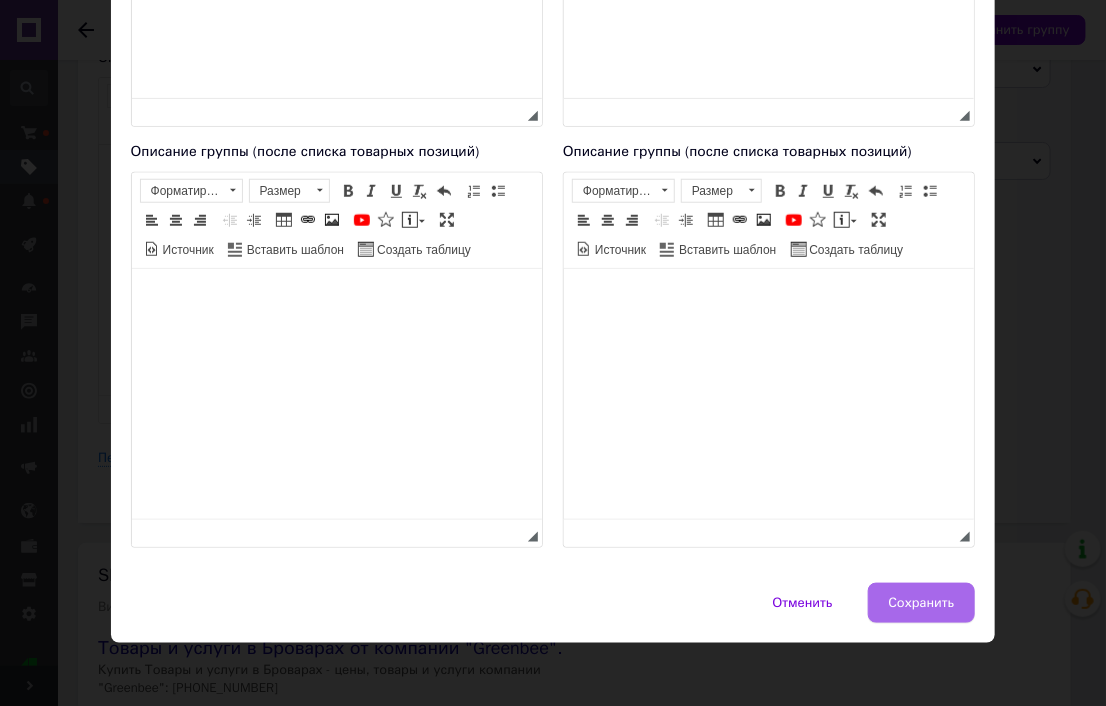 type on "Стакани паперові одношарові "Вуличний АРТ"" 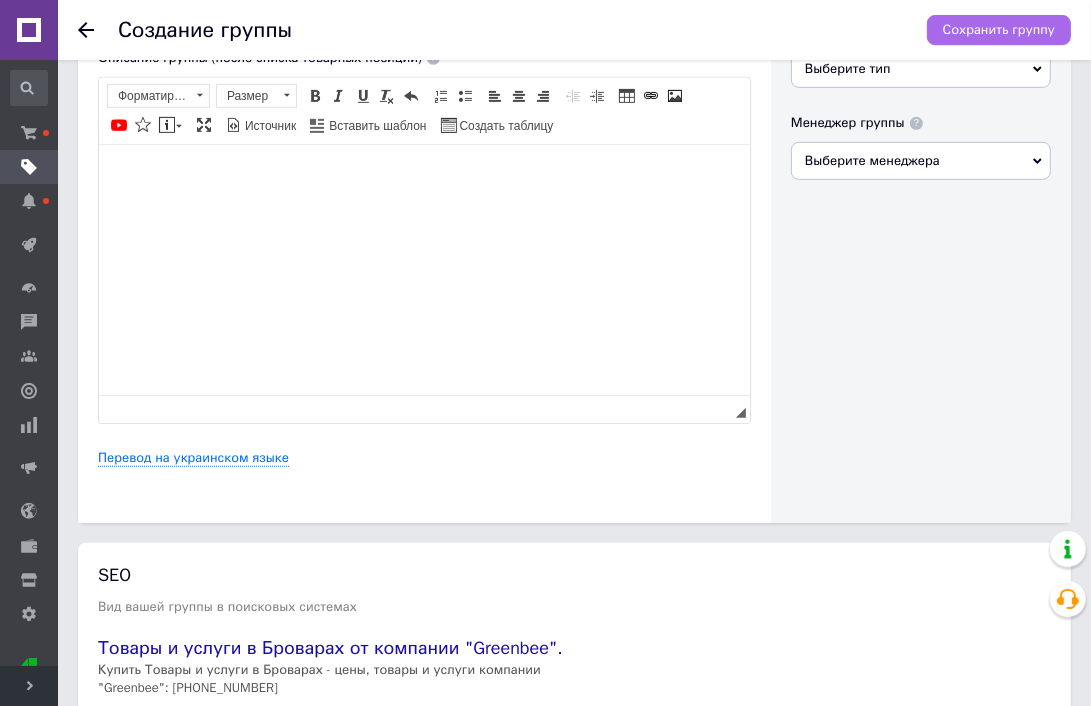 click on "Сохранить группу" at bounding box center (999, 30) 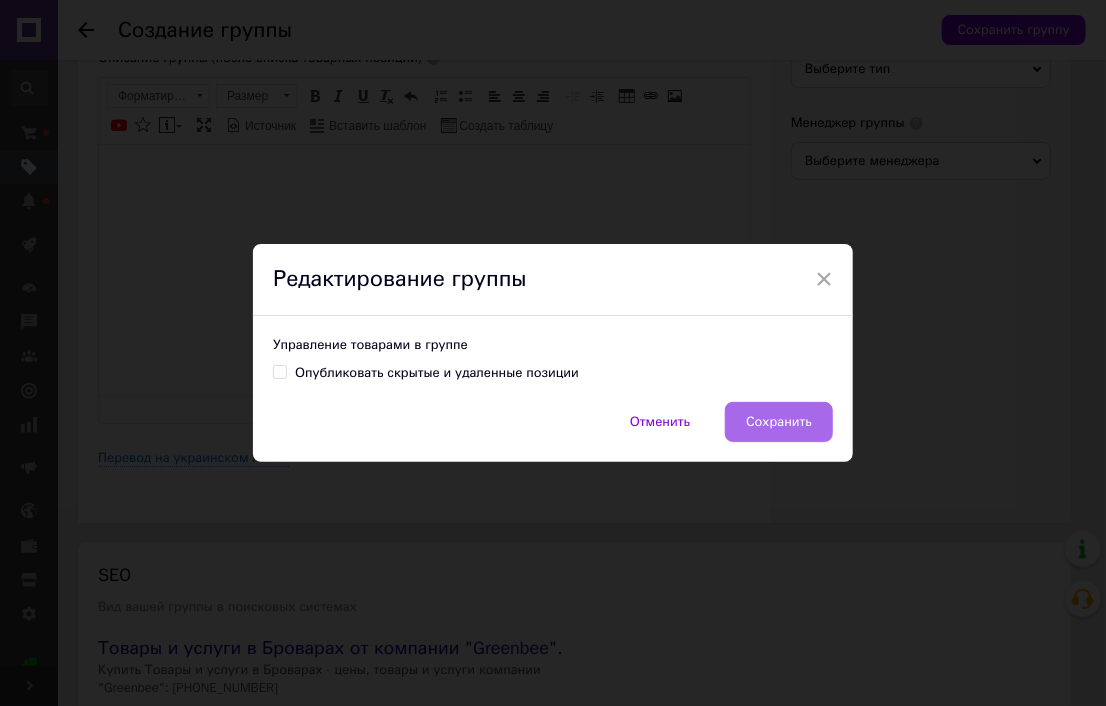click on "Сохранить" at bounding box center [779, 422] 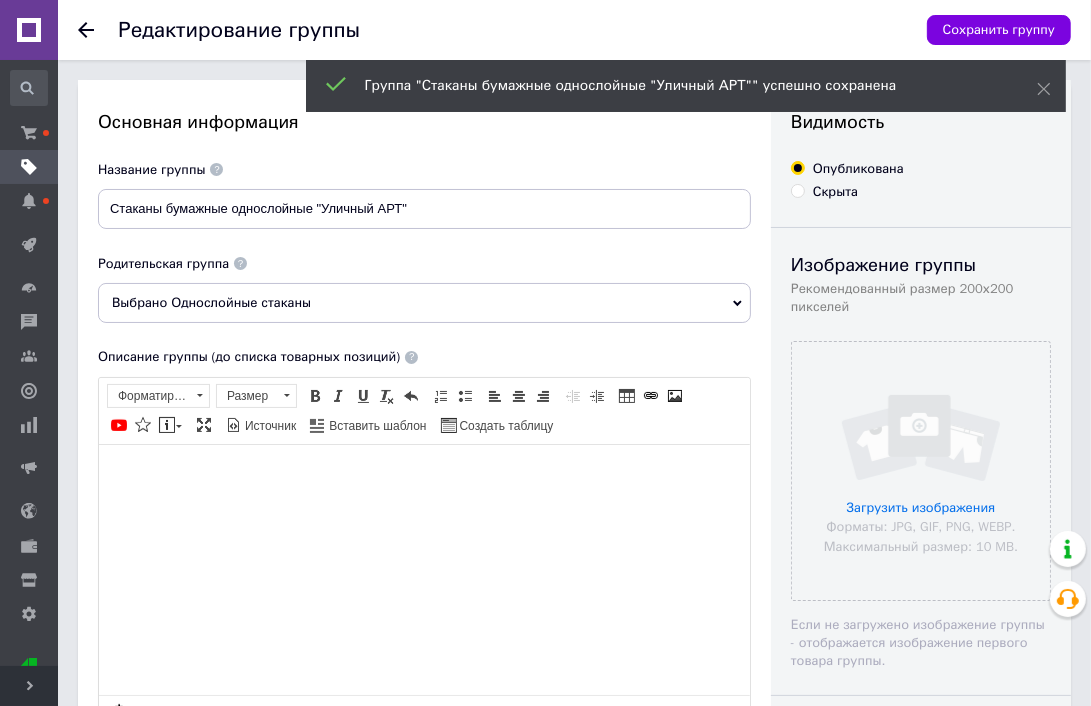 scroll, scrollTop: 0, scrollLeft: 0, axis: both 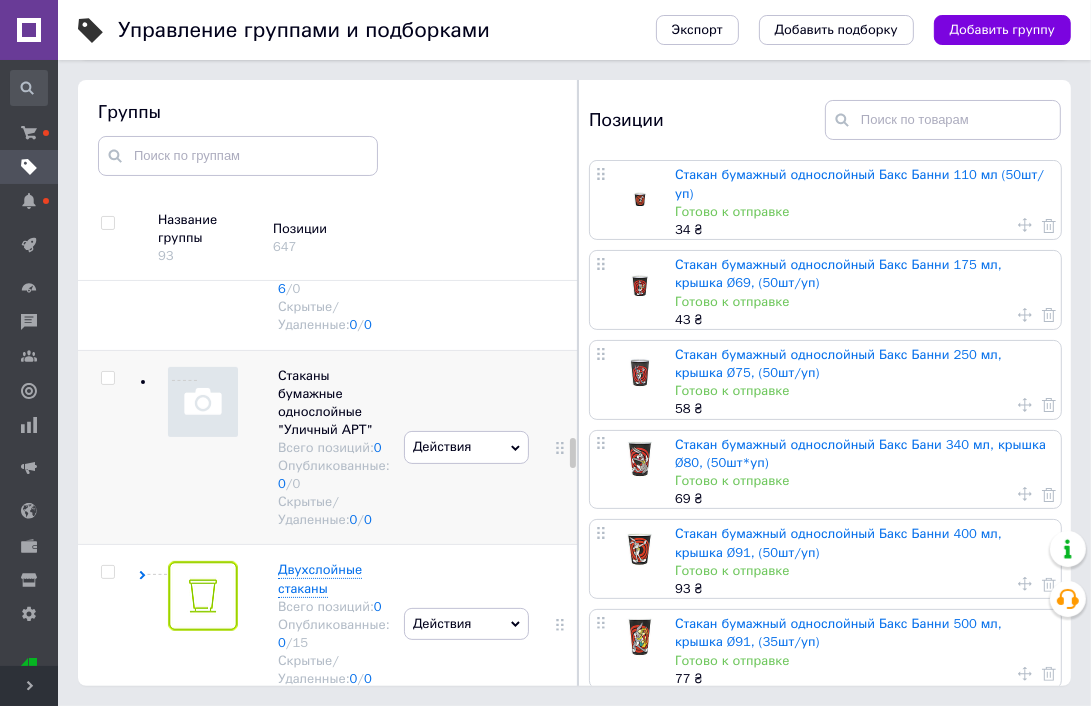 click 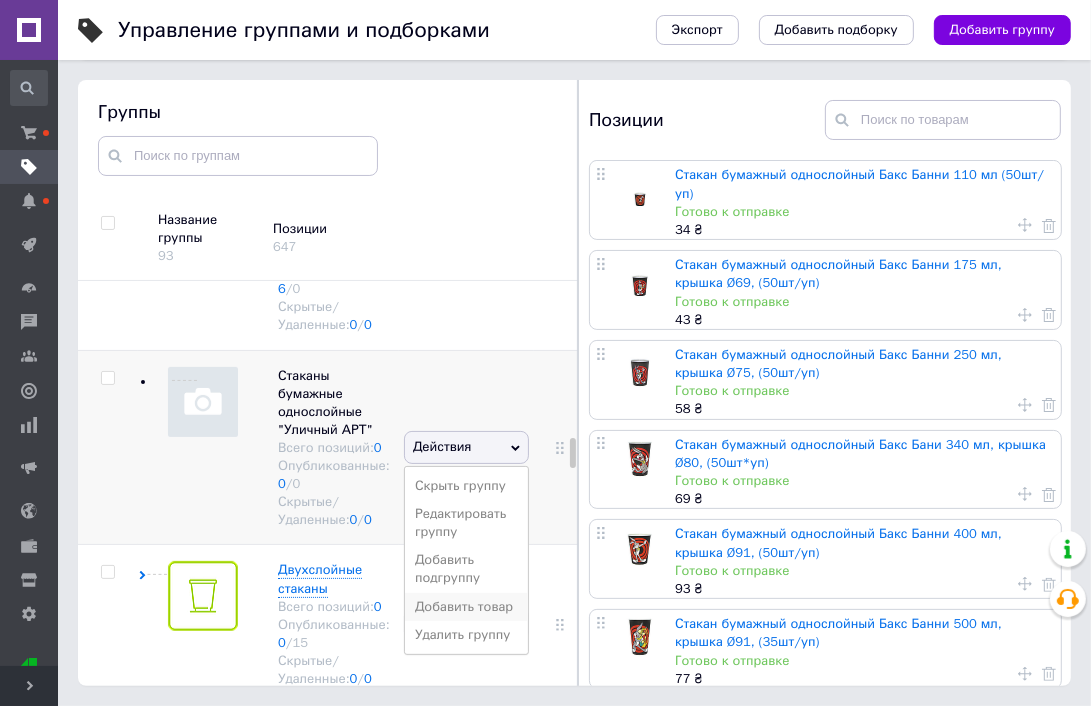 click on "Добавить товар" at bounding box center [466, 607] 